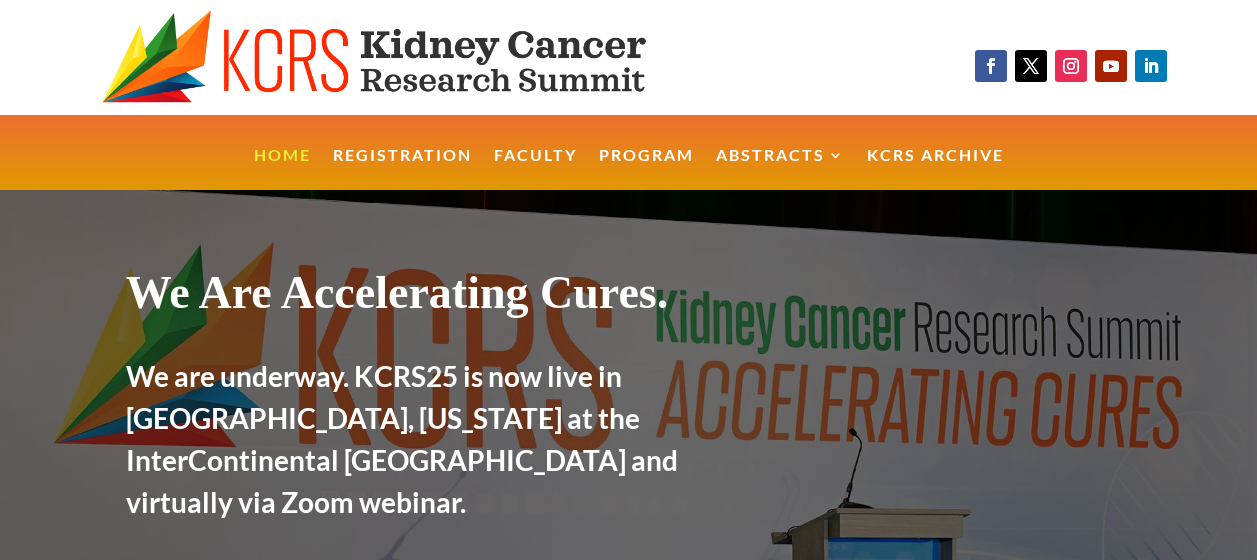 scroll, scrollTop: 0, scrollLeft: 0, axis: both 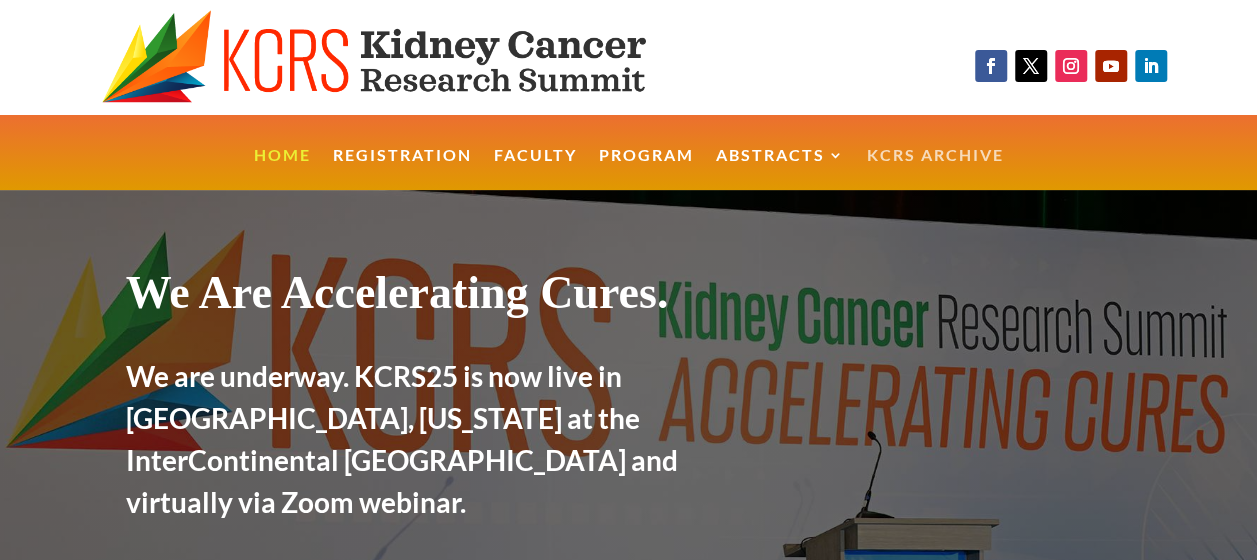 click on "KCRS Archive" at bounding box center (935, 169) 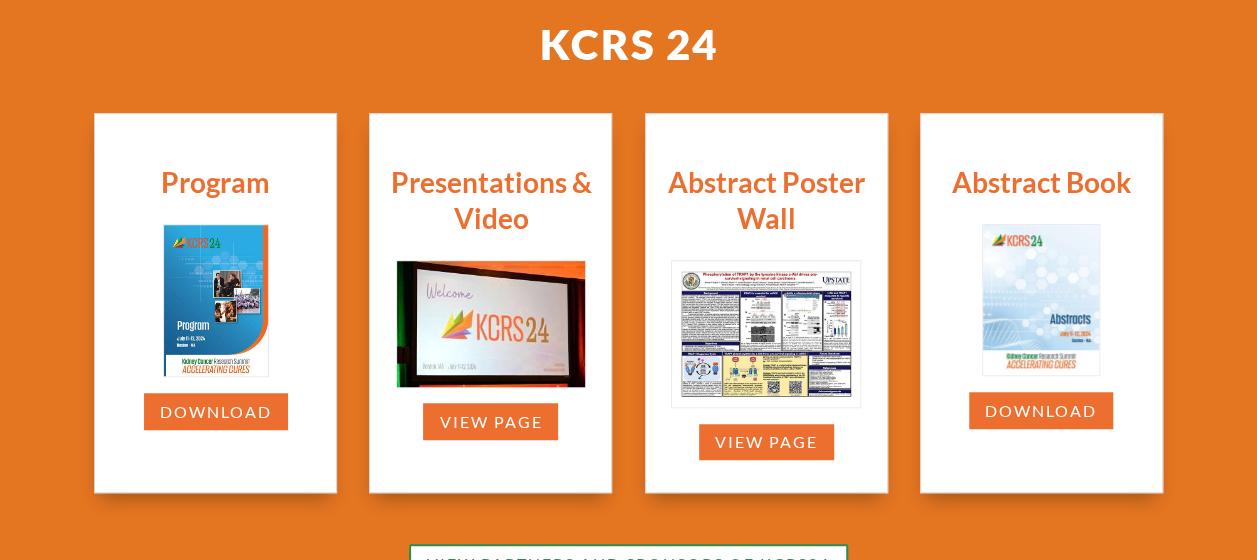 scroll, scrollTop: 562, scrollLeft: 0, axis: vertical 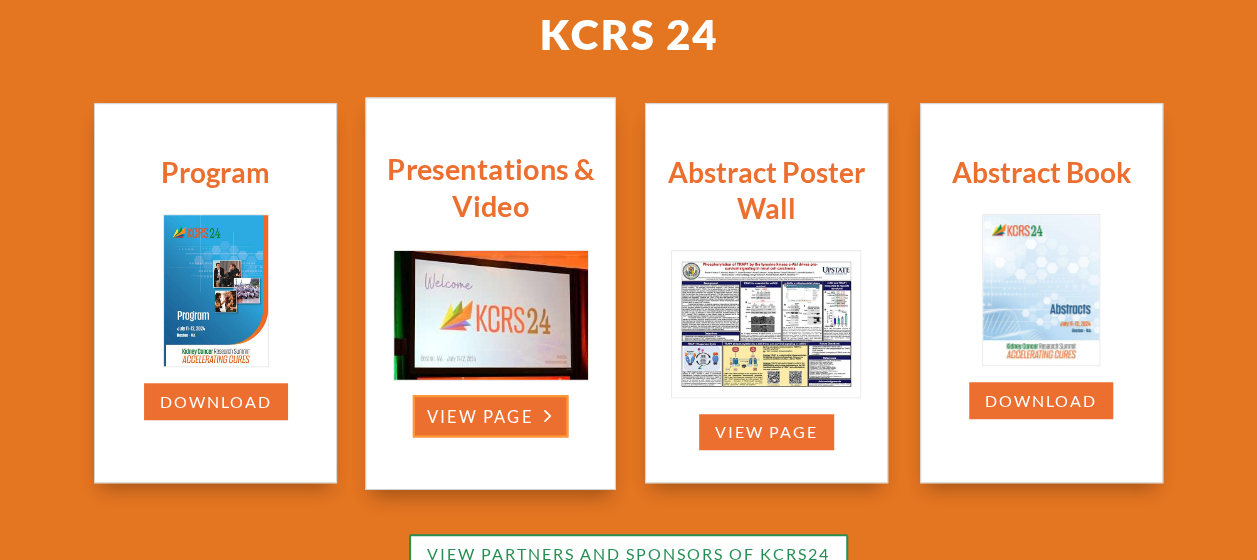 click on "view page" at bounding box center (491, 415) 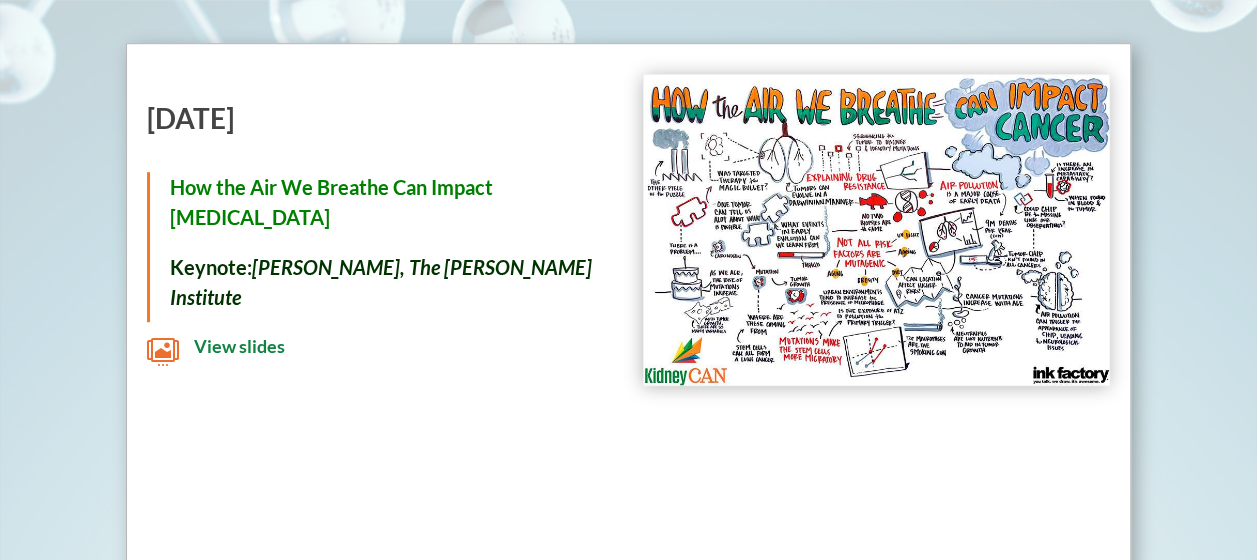 scroll, scrollTop: 609, scrollLeft: 0, axis: vertical 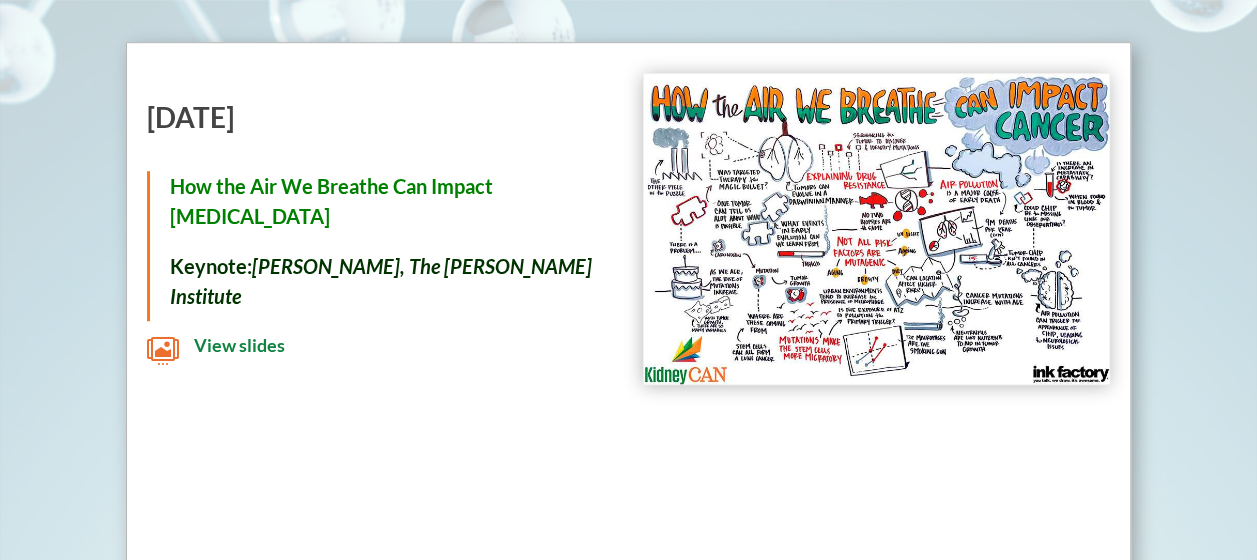 click on "View slides" at bounding box center (239, 345) 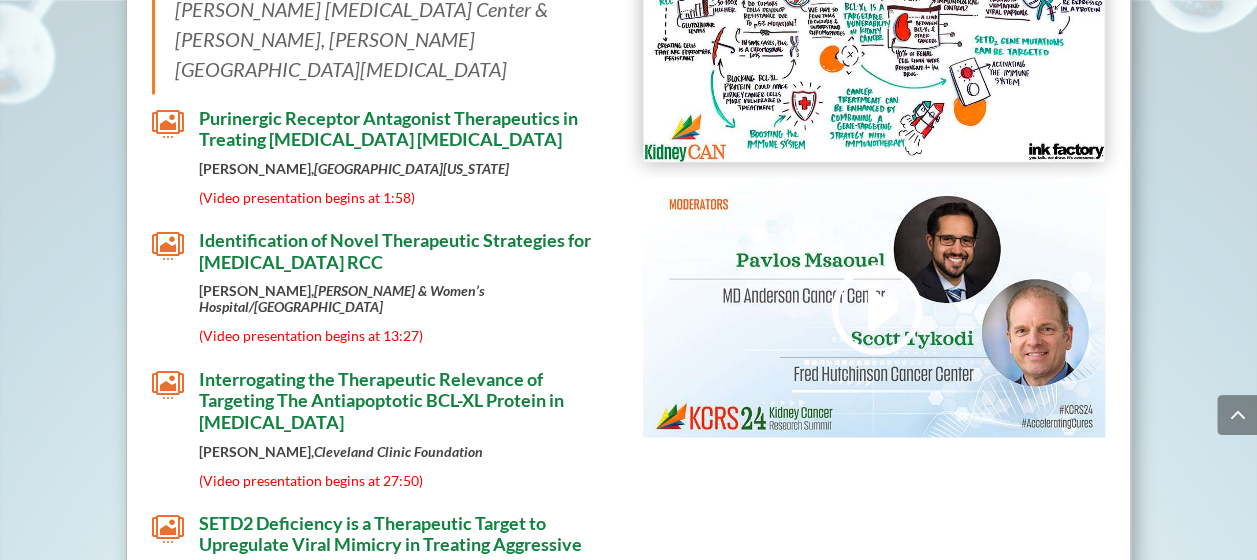 scroll, scrollTop: 1504, scrollLeft: 0, axis: vertical 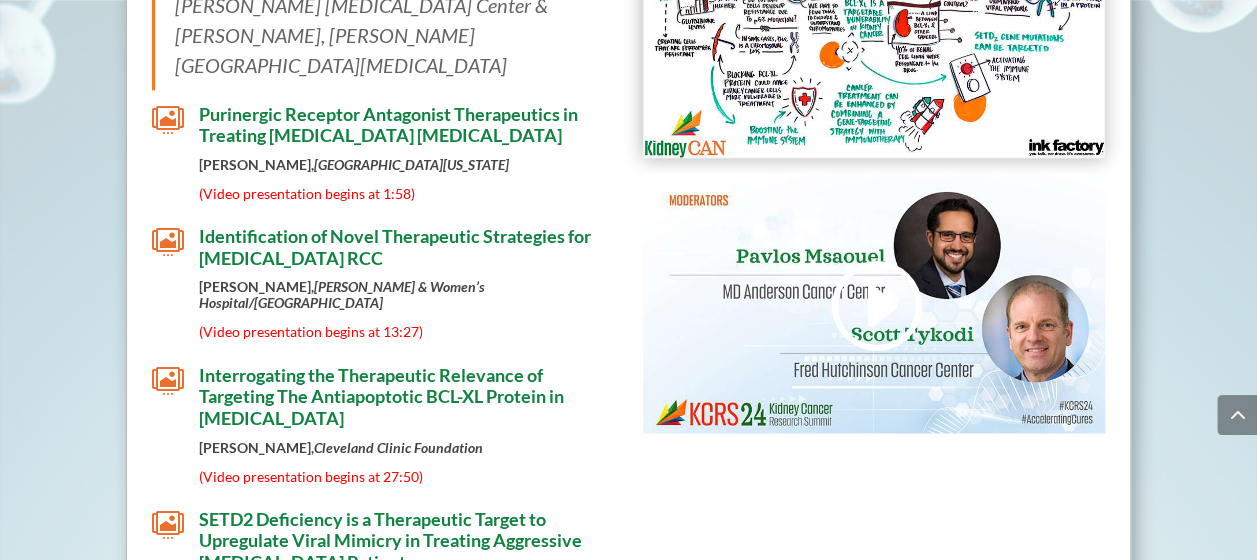 click on "" at bounding box center (168, 242) 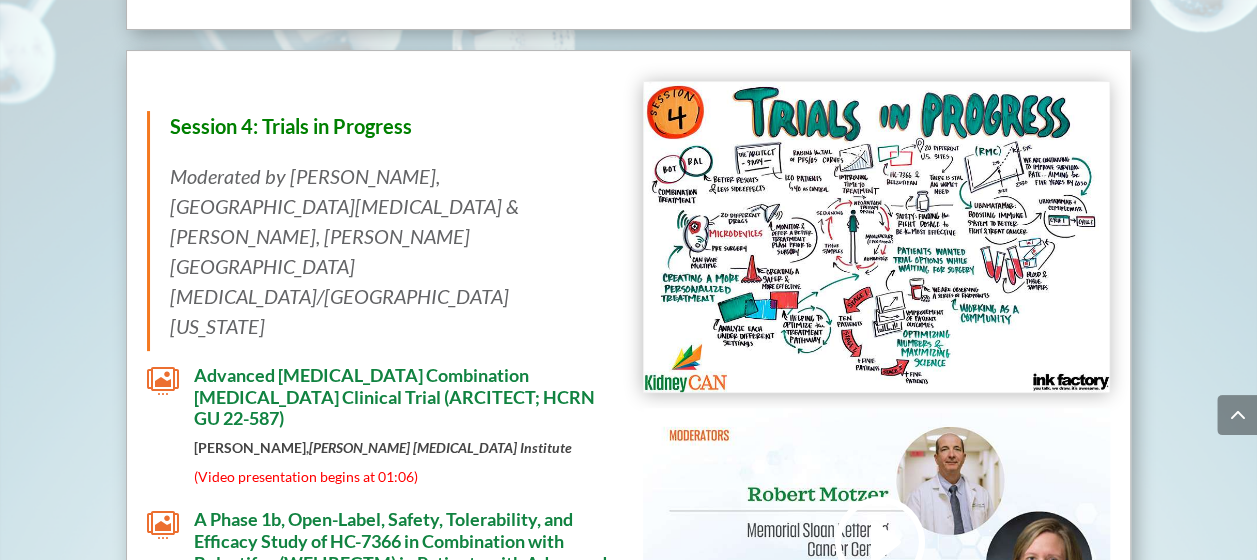 scroll, scrollTop: 3952, scrollLeft: 0, axis: vertical 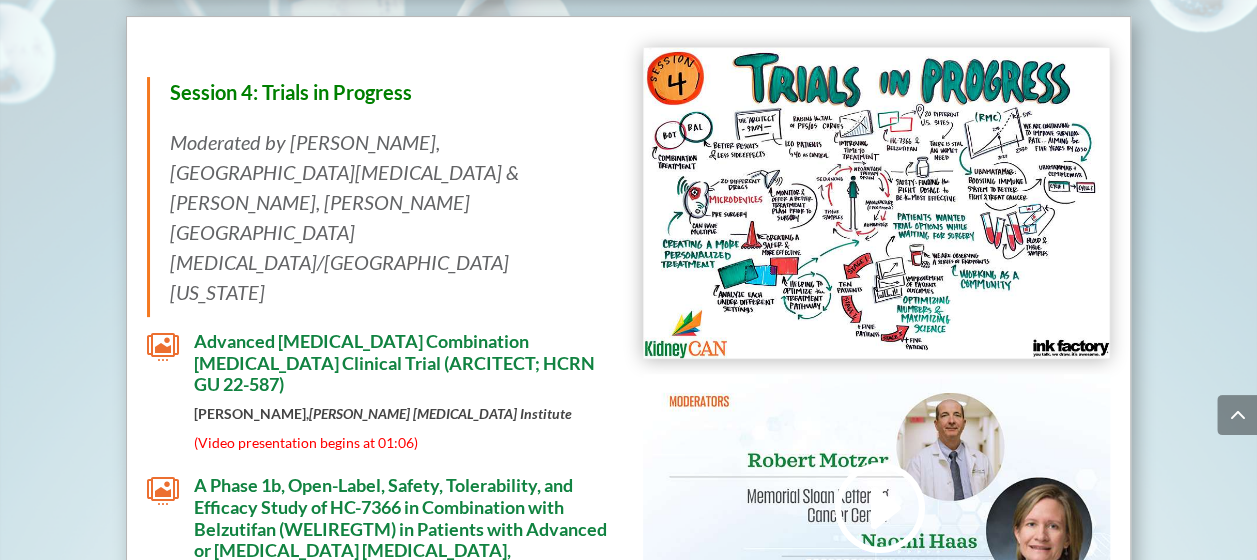 click on "" at bounding box center (163, 347) 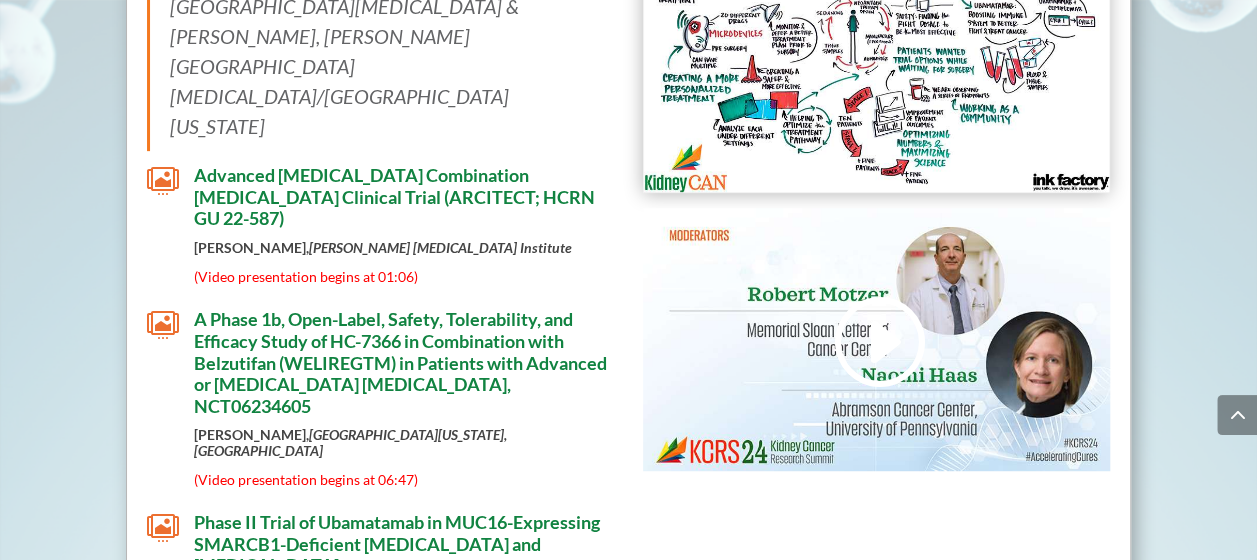 scroll, scrollTop: 4121, scrollLeft: 0, axis: vertical 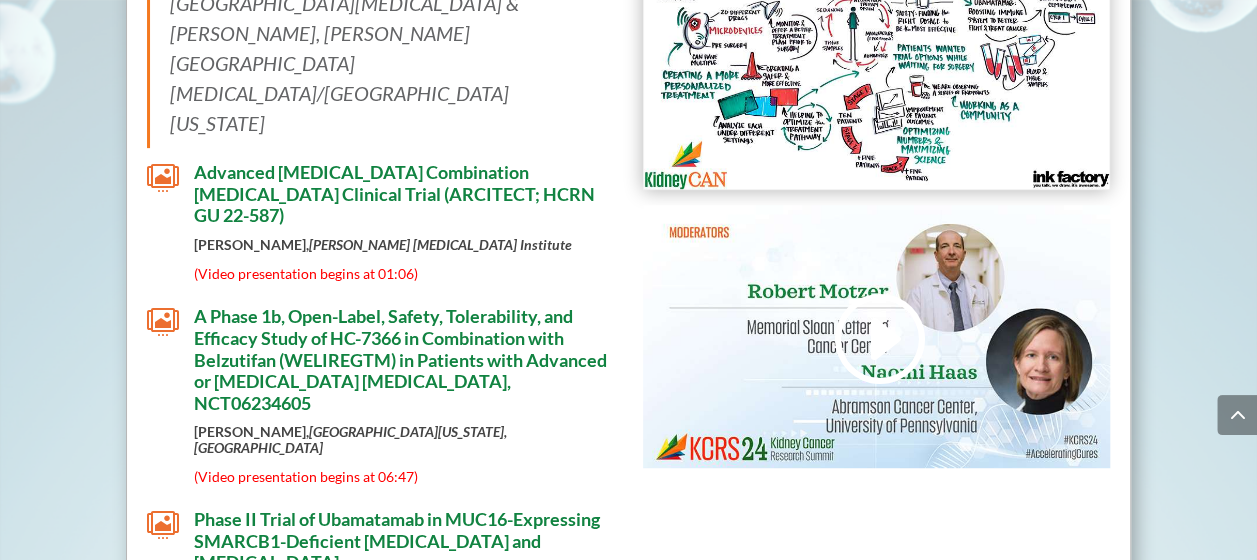 click on "" at bounding box center [163, 322] 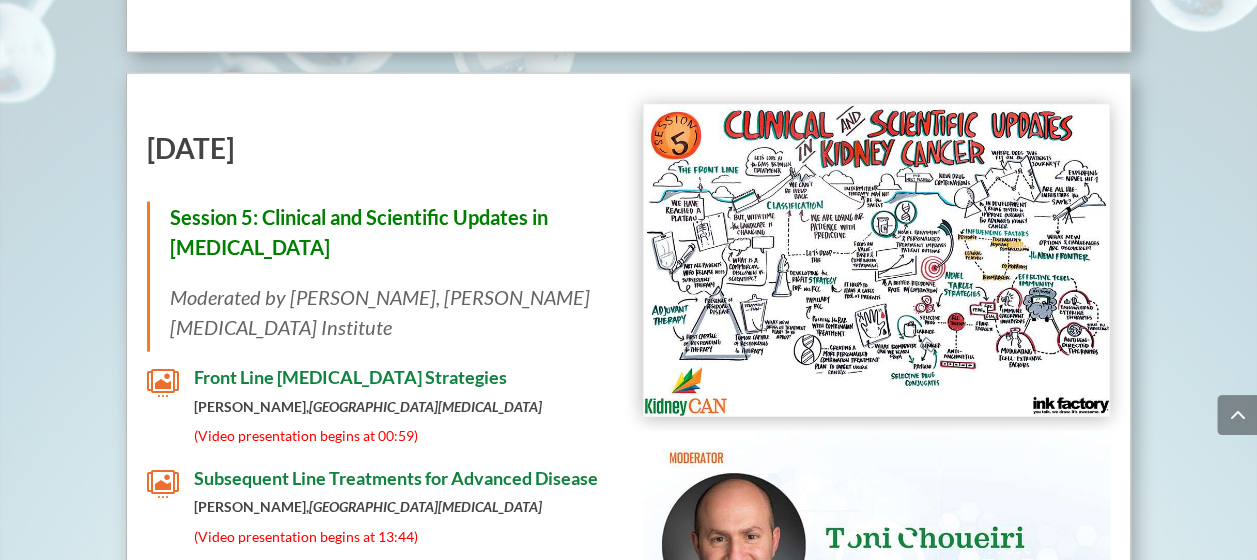 scroll, scrollTop: 5888, scrollLeft: 0, axis: vertical 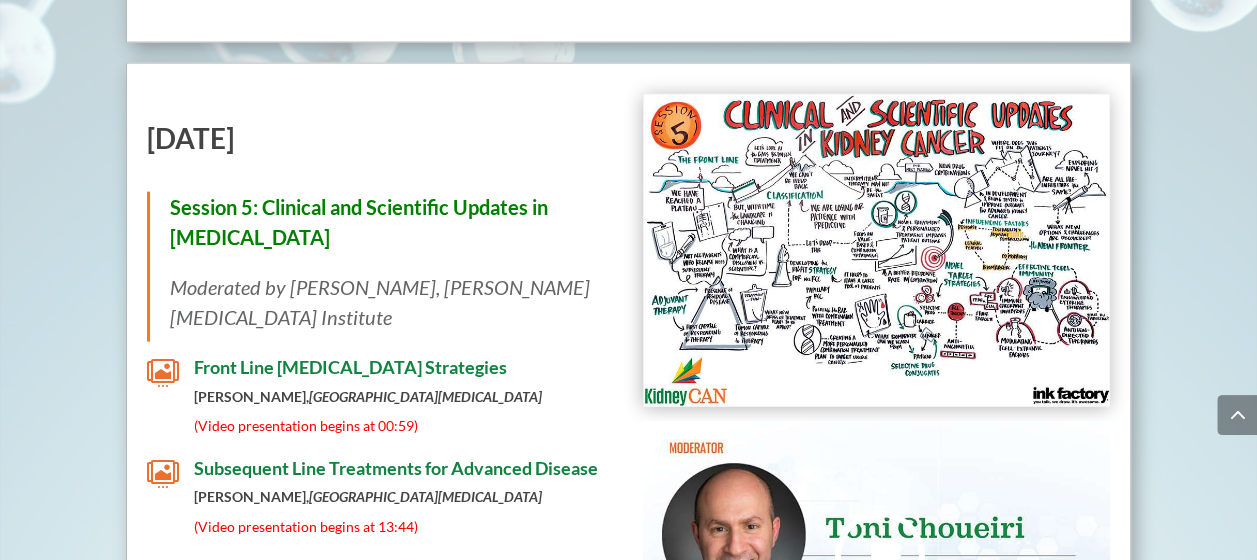 click on "" at bounding box center [163, 373] 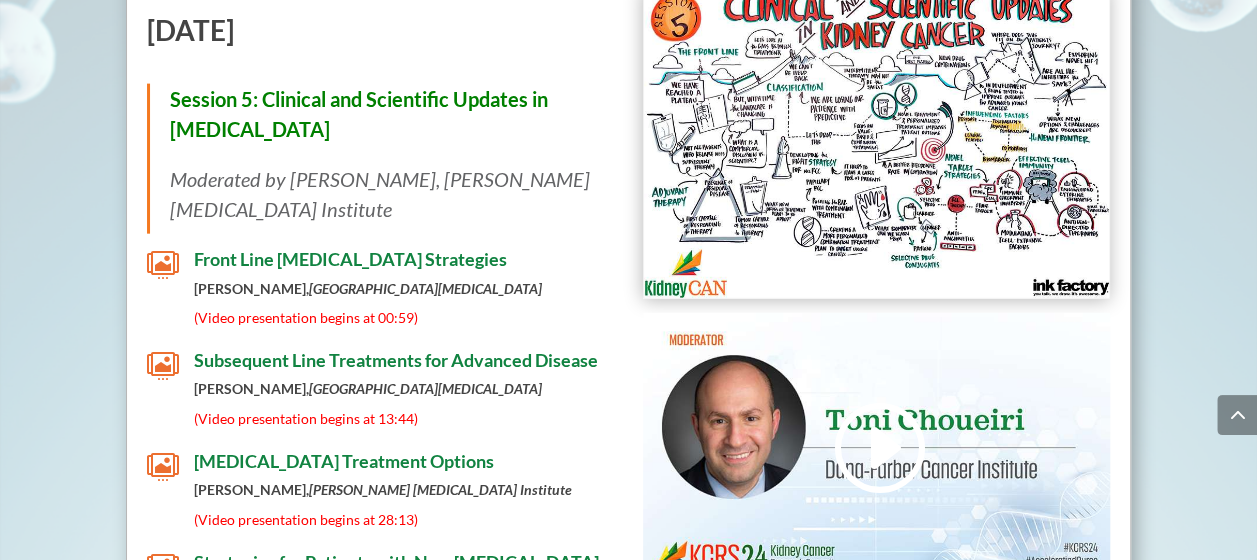 scroll, scrollTop: 5998, scrollLeft: 0, axis: vertical 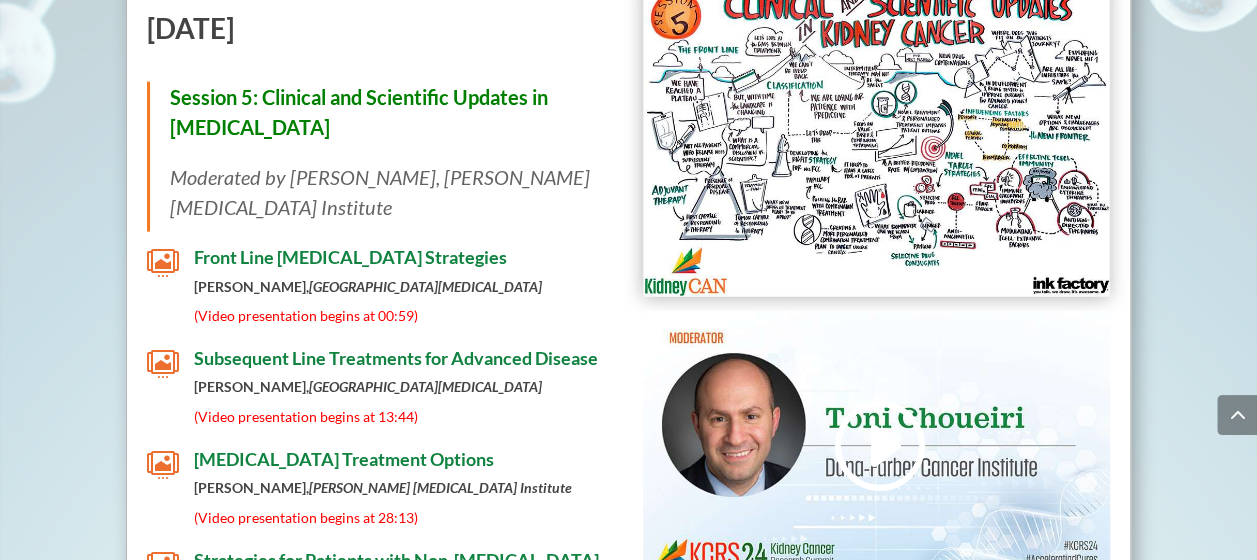 click on "" at bounding box center (163, 364) 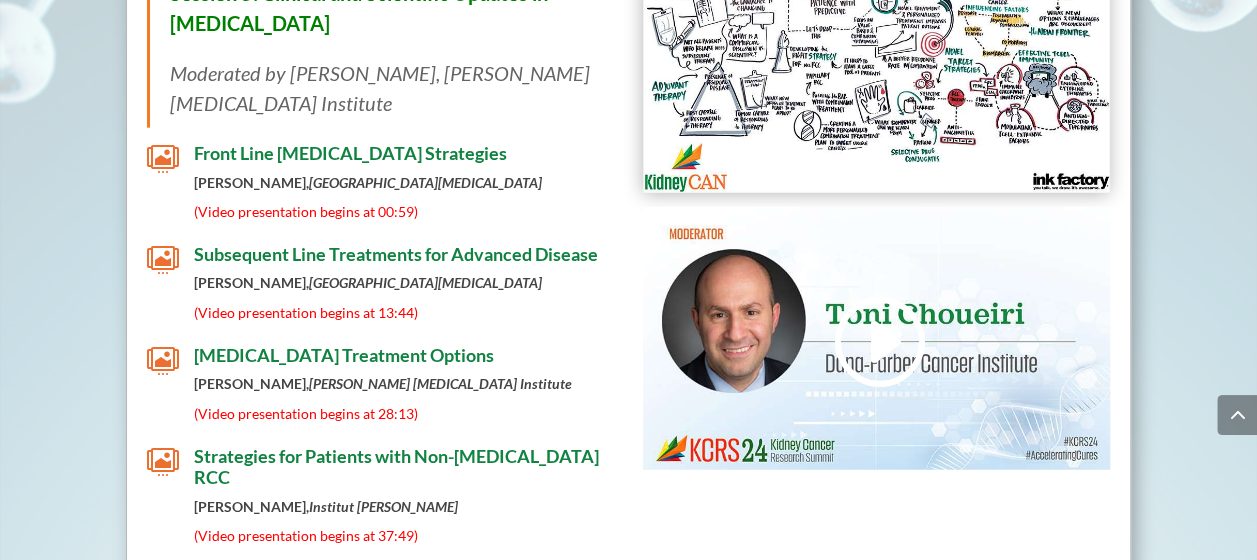 scroll, scrollTop: 6120, scrollLeft: 0, axis: vertical 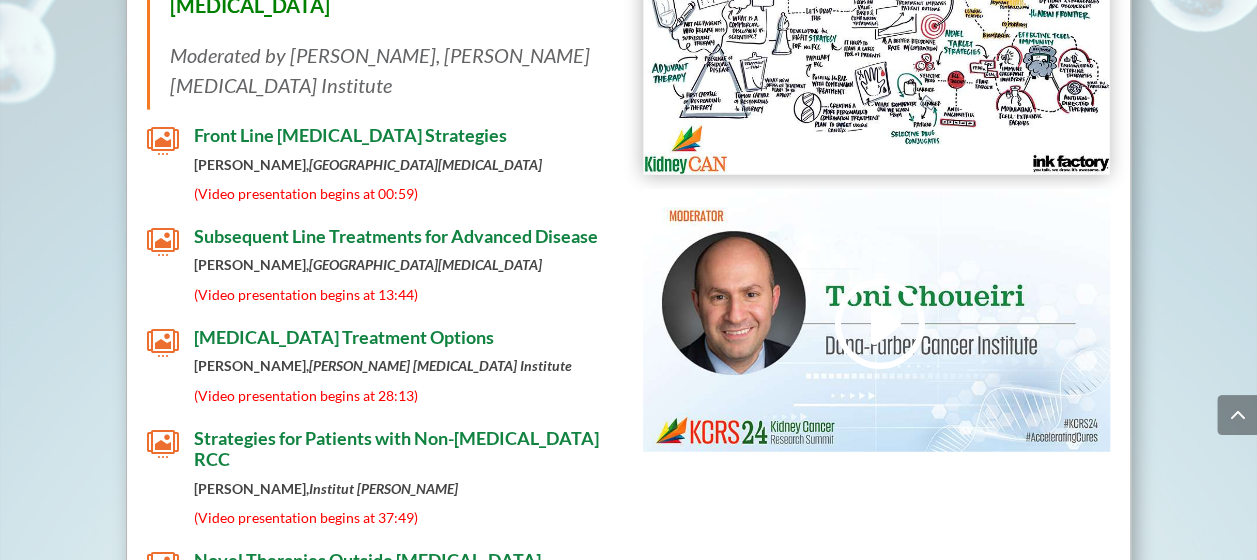 click on "" at bounding box center (163, 343) 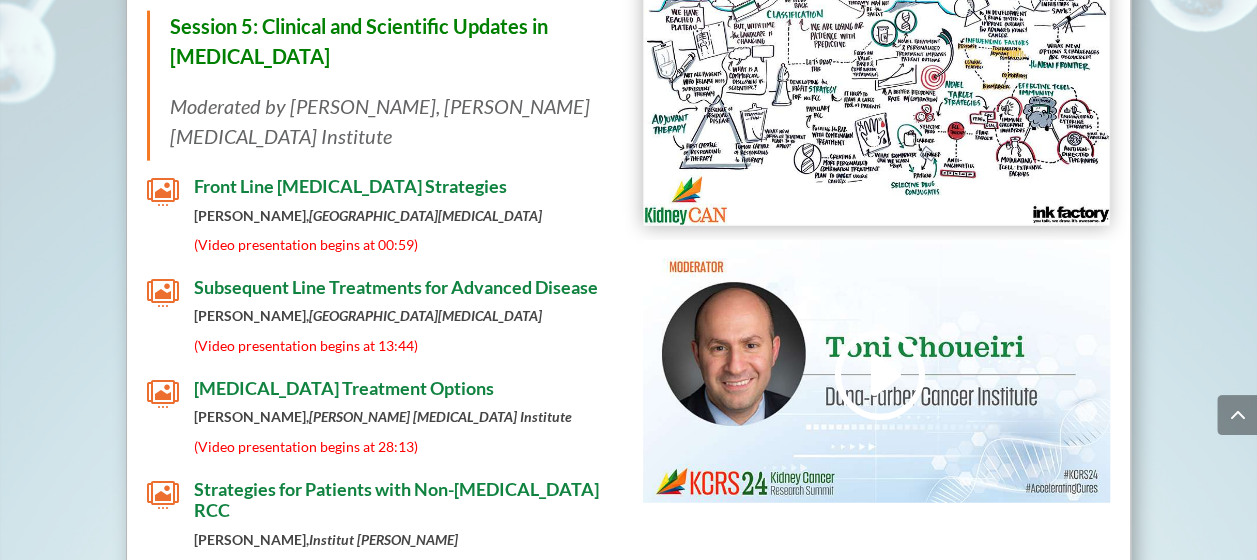 scroll, scrollTop: 6062, scrollLeft: 0, axis: vertical 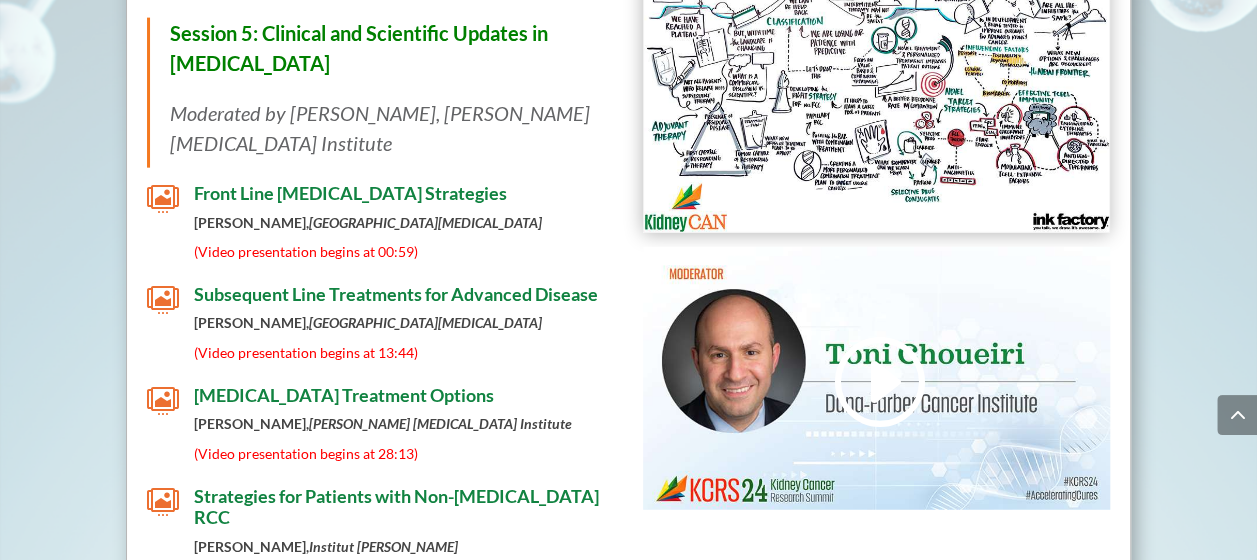 click on "" at bounding box center [163, 502] 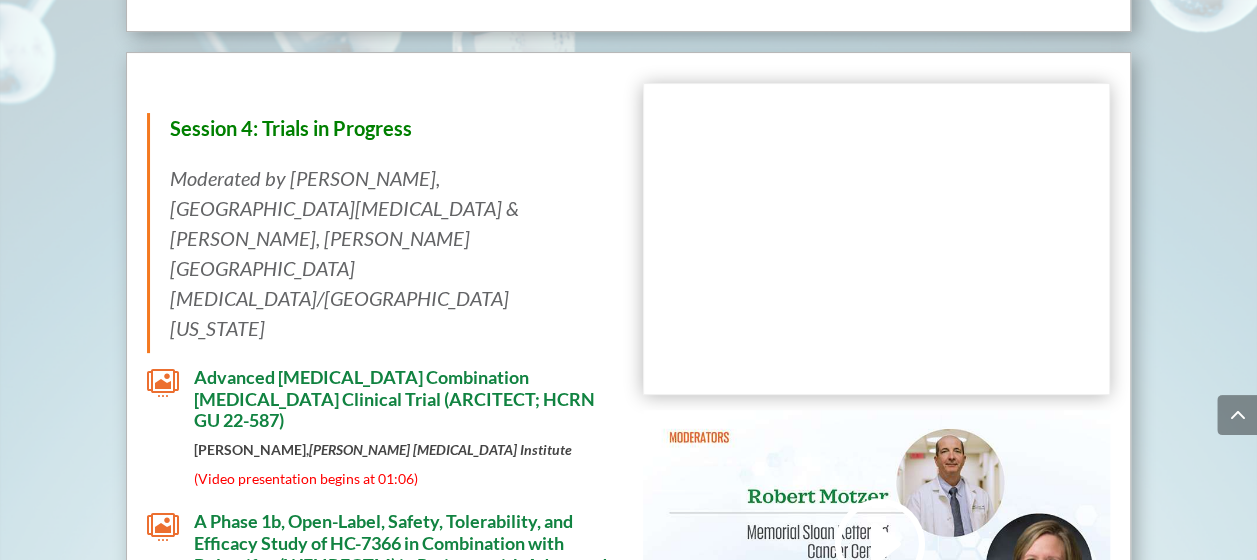 scroll, scrollTop: 3945, scrollLeft: 0, axis: vertical 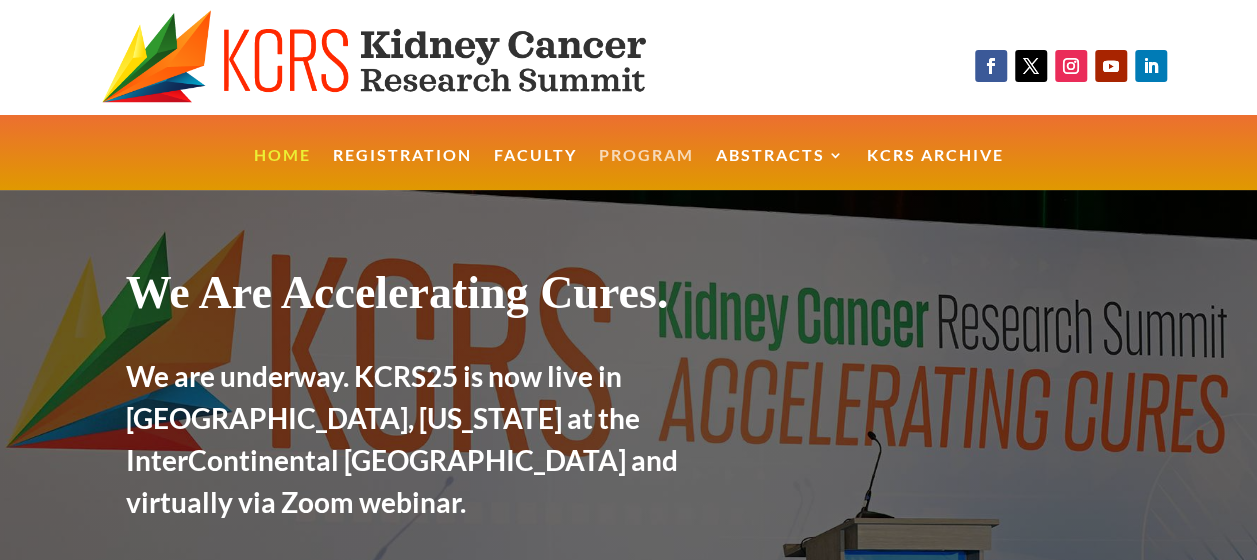 click on "Program" at bounding box center (646, 169) 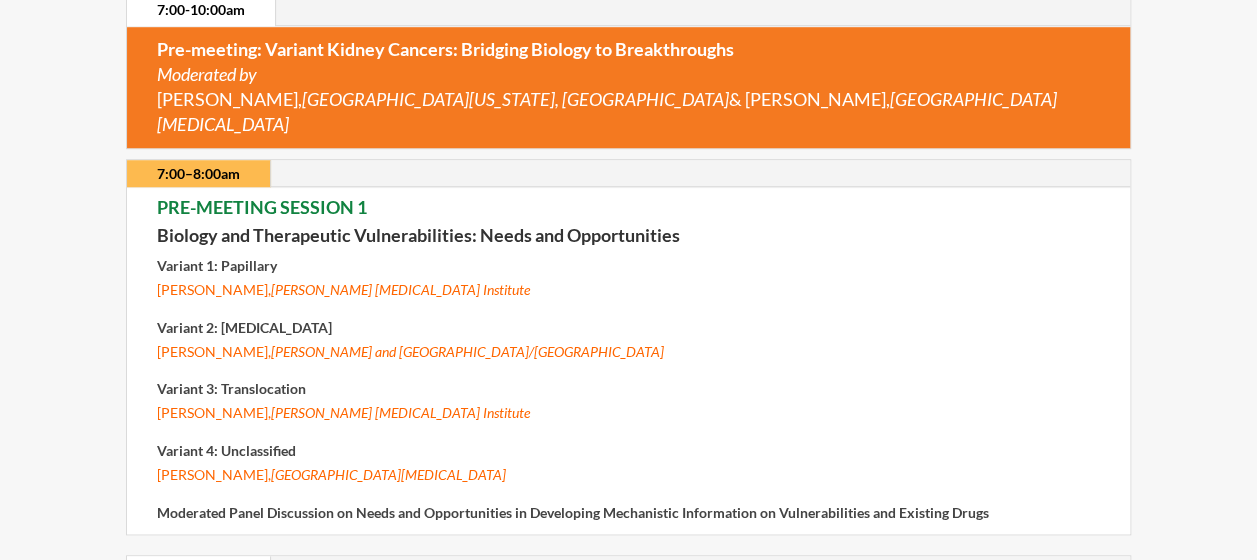 scroll, scrollTop: 765, scrollLeft: 0, axis: vertical 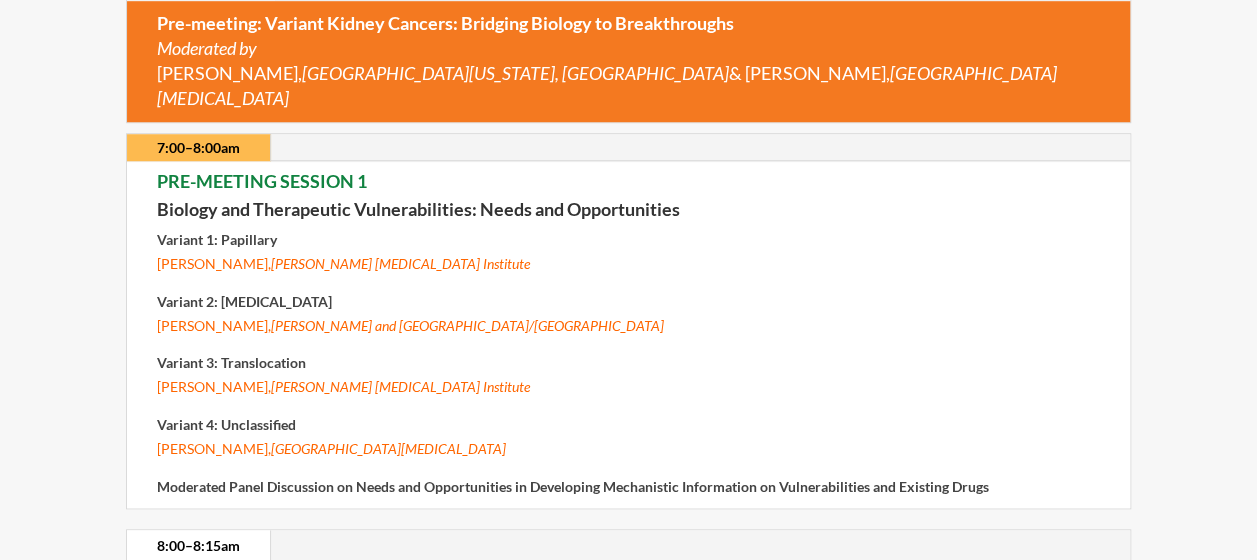 click on "7:00–8:00am" at bounding box center [198, 148] 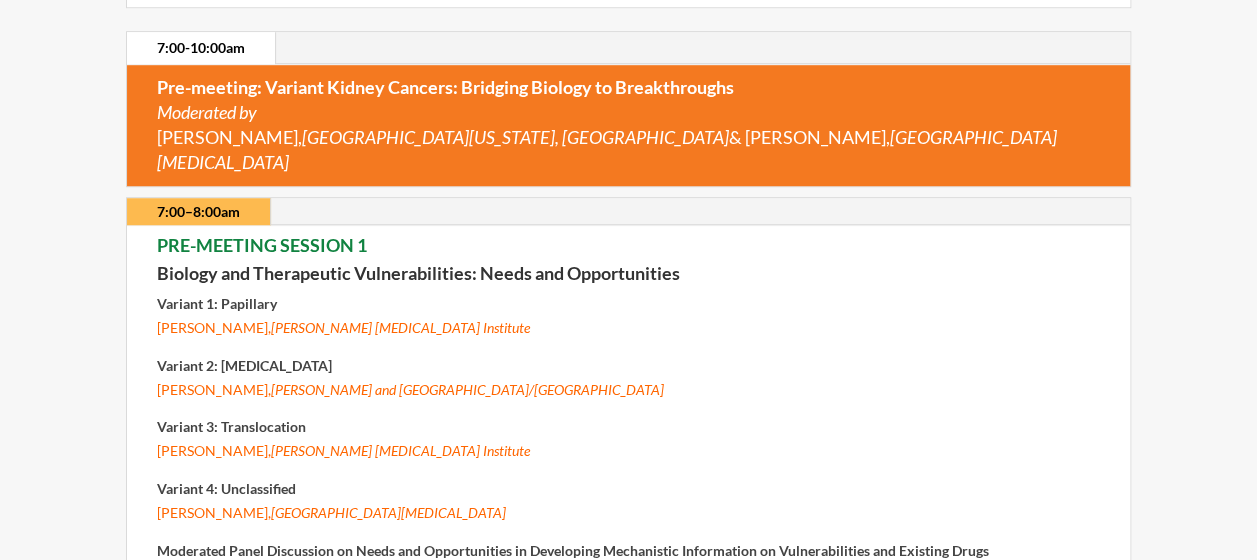 scroll, scrollTop: 700, scrollLeft: 0, axis: vertical 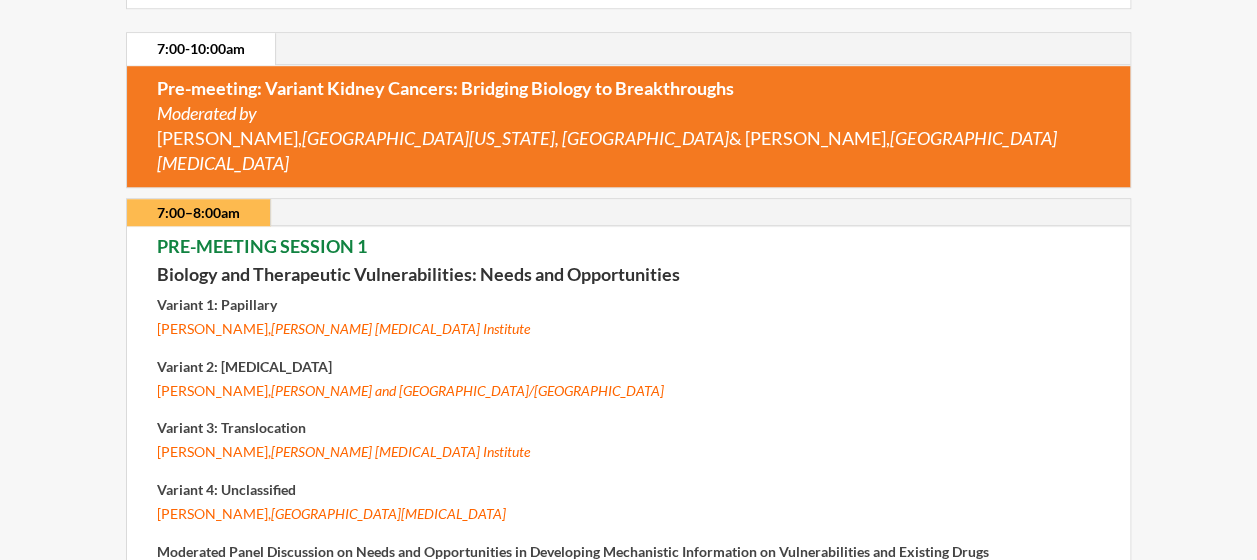 click on "7:00-10:00am" at bounding box center (201, 49) 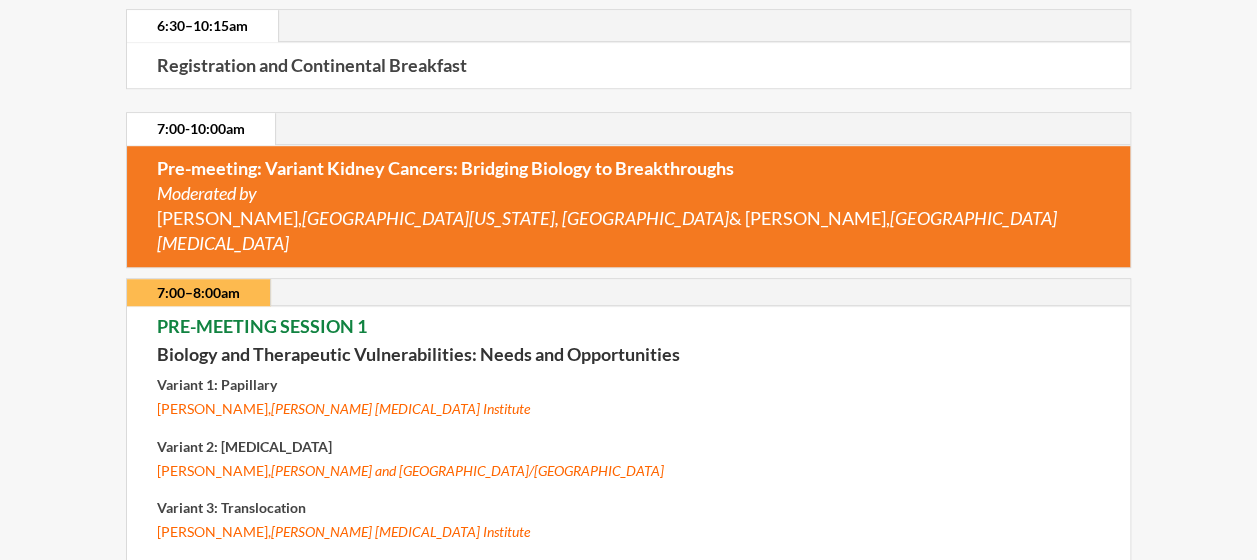 scroll, scrollTop: 612, scrollLeft: 0, axis: vertical 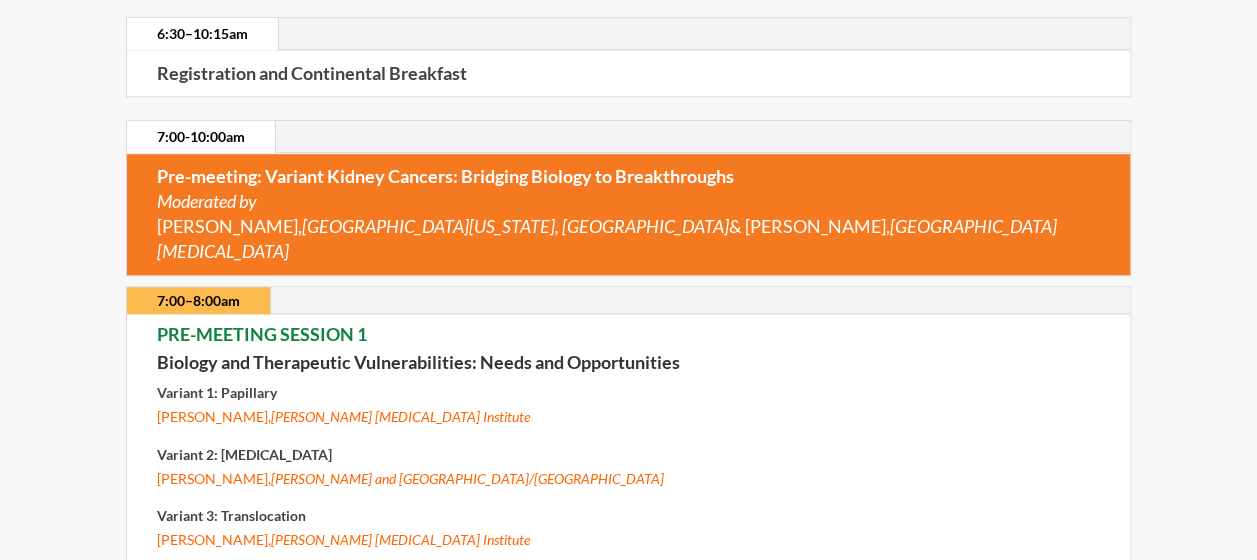 click on "7:00-10:00am" at bounding box center (201, 137) 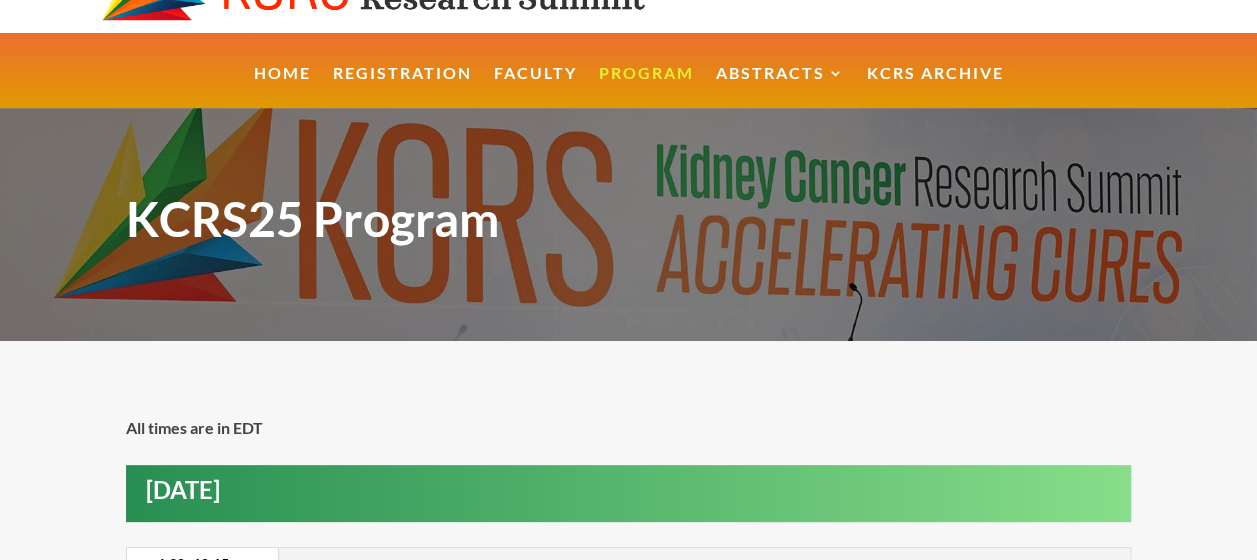 scroll, scrollTop: 3, scrollLeft: 0, axis: vertical 